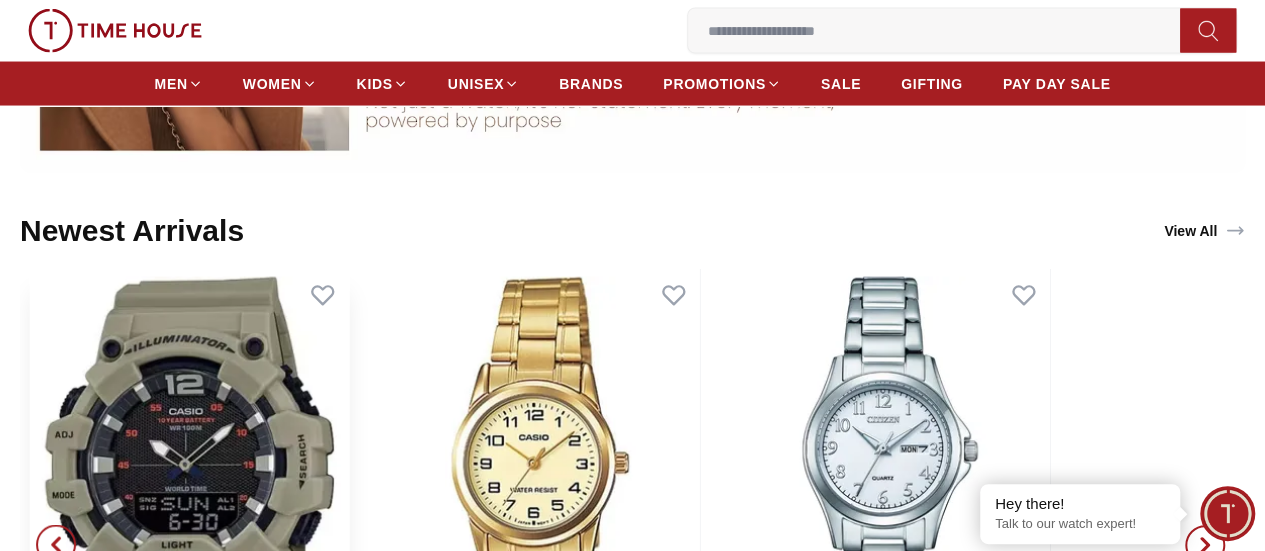 scroll, scrollTop: 1940, scrollLeft: 0, axis: vertical 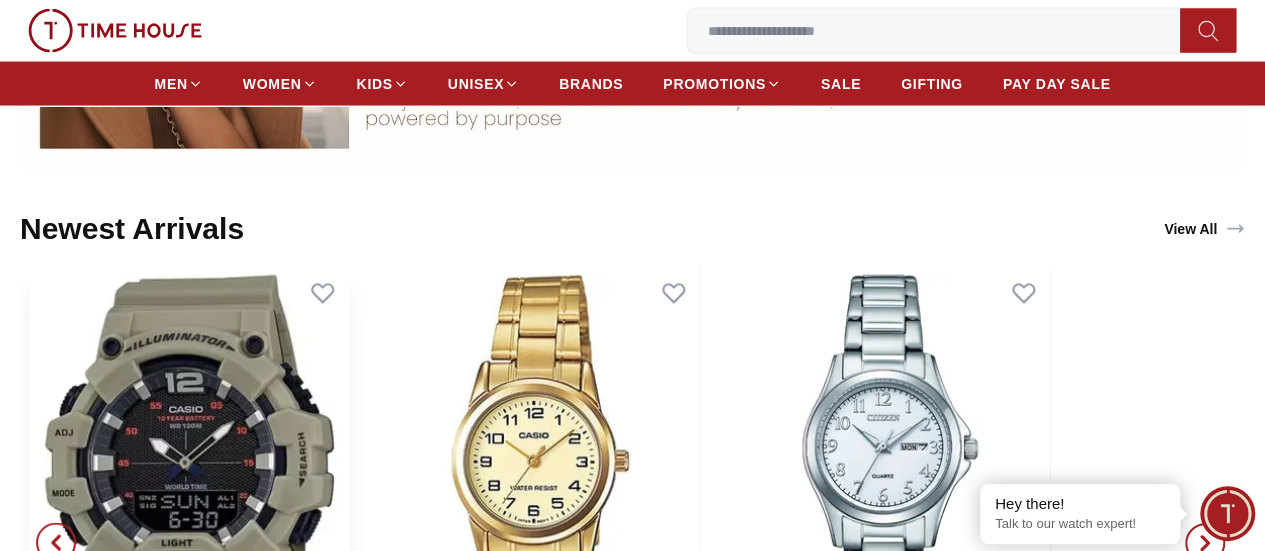 click at bounding box center (539, 470) 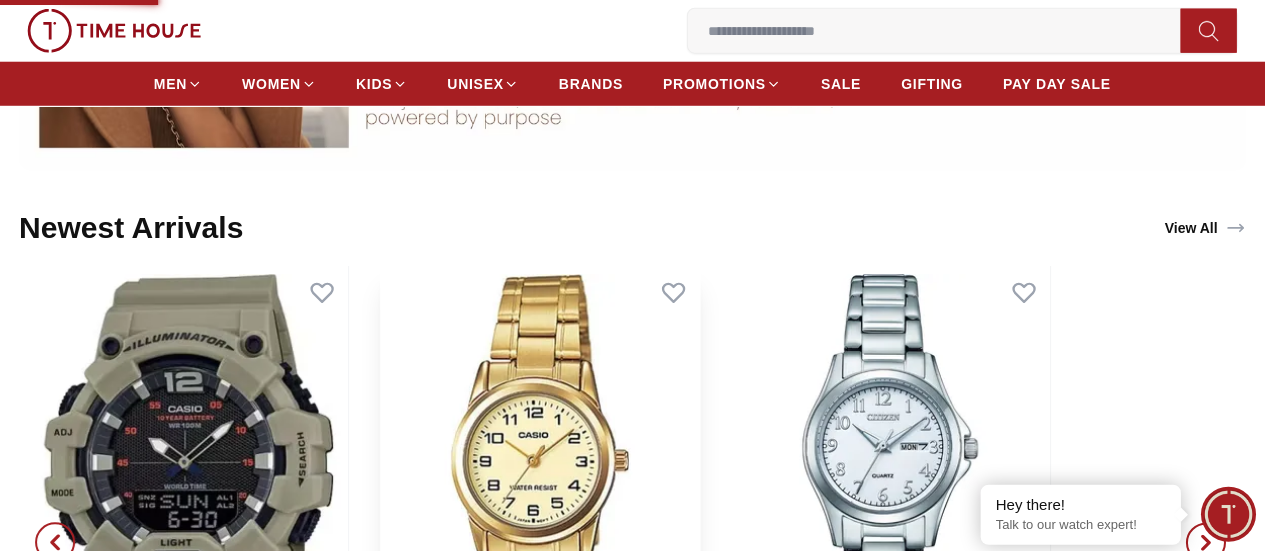 scroll, scrollTop: 1940, scrollLeft: 0, axis: vertical 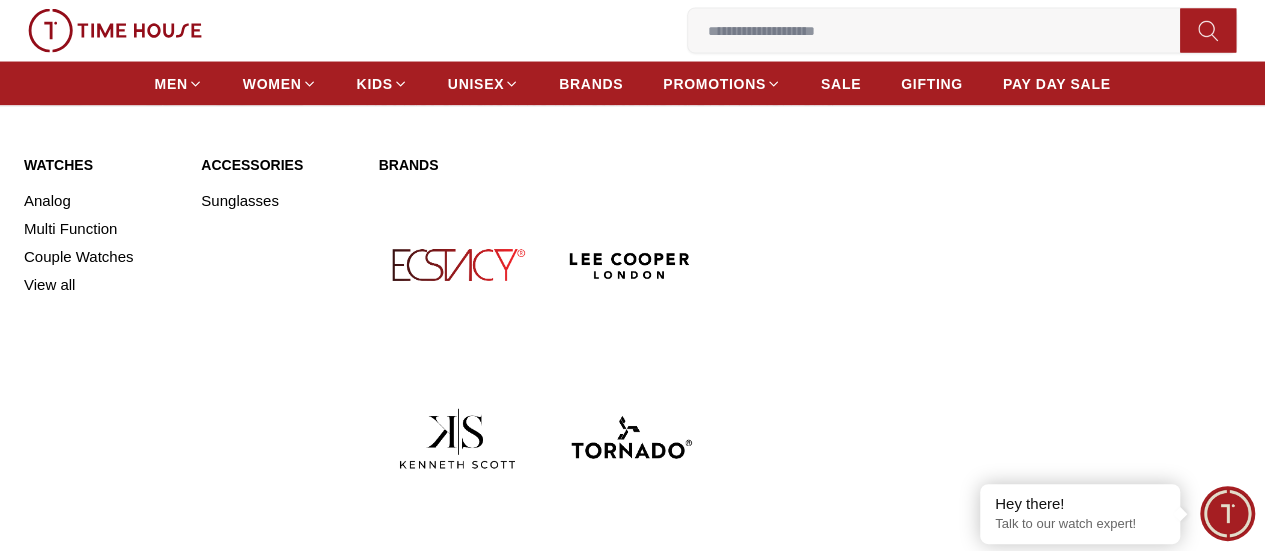 click at bounding box center (457, 612) 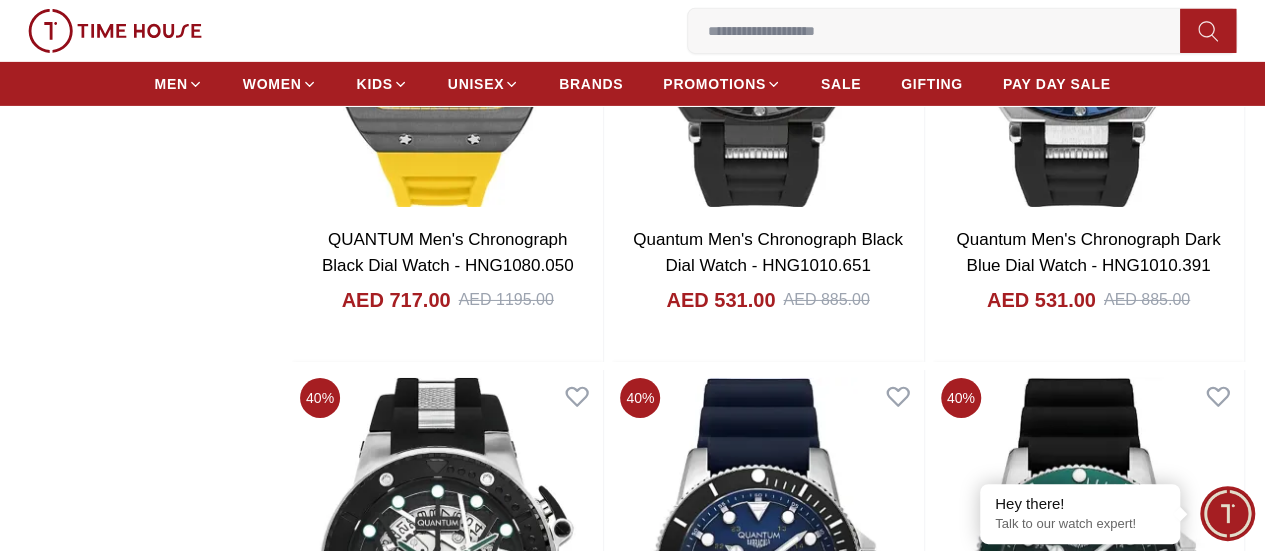 scroll, scrollTop: 3320, scrollLeft: 0, axis: vertical 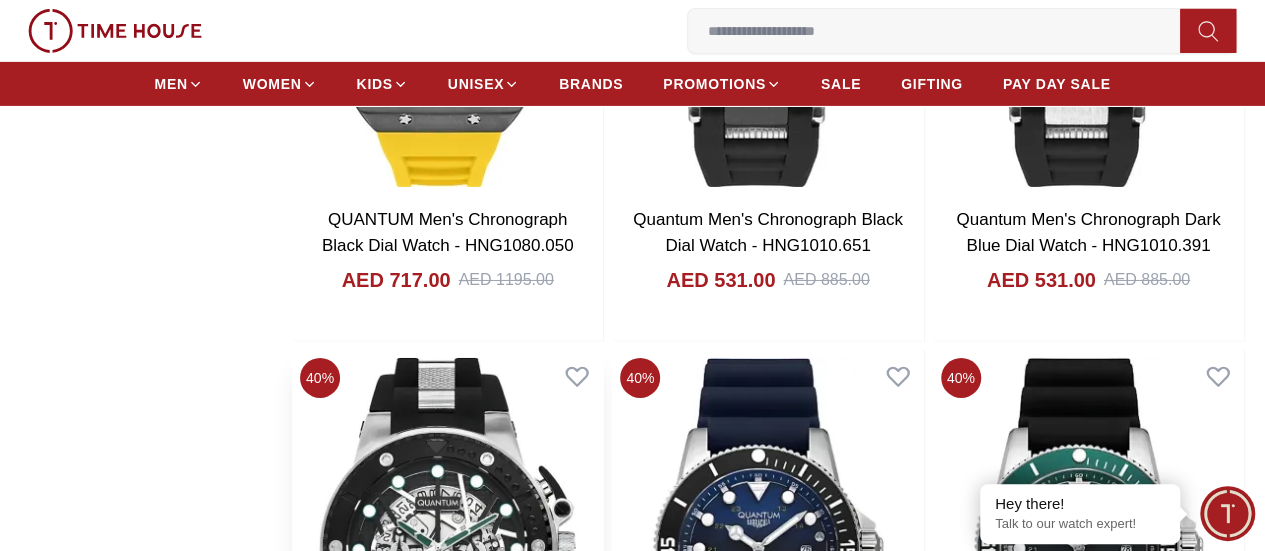 click on "QUANTUM Men's Chronograph Black Dial Watch - HNG535.351" at bounding box center (448, 783) 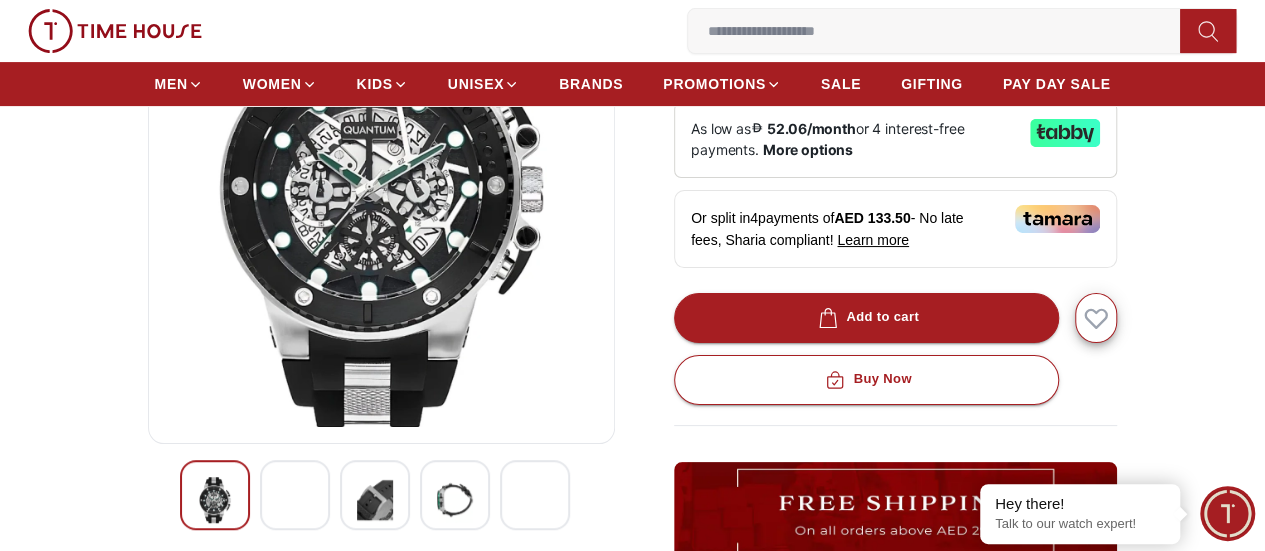 scroll, scrollTop: 284, scrollLeft: 0, axis: vertical 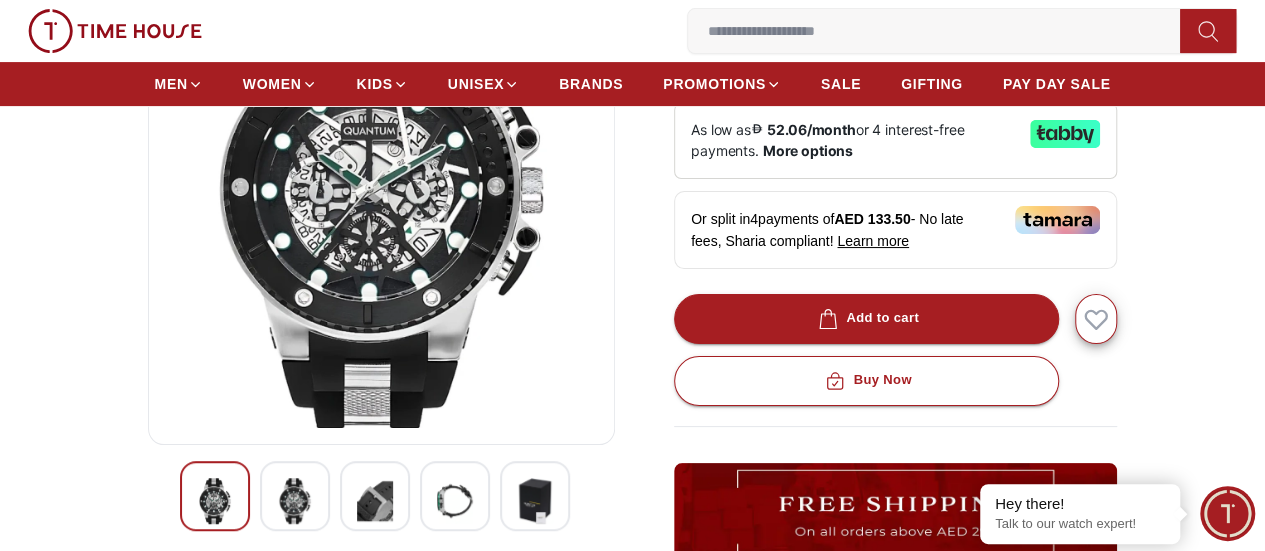 click at bounding box center (535, 496) 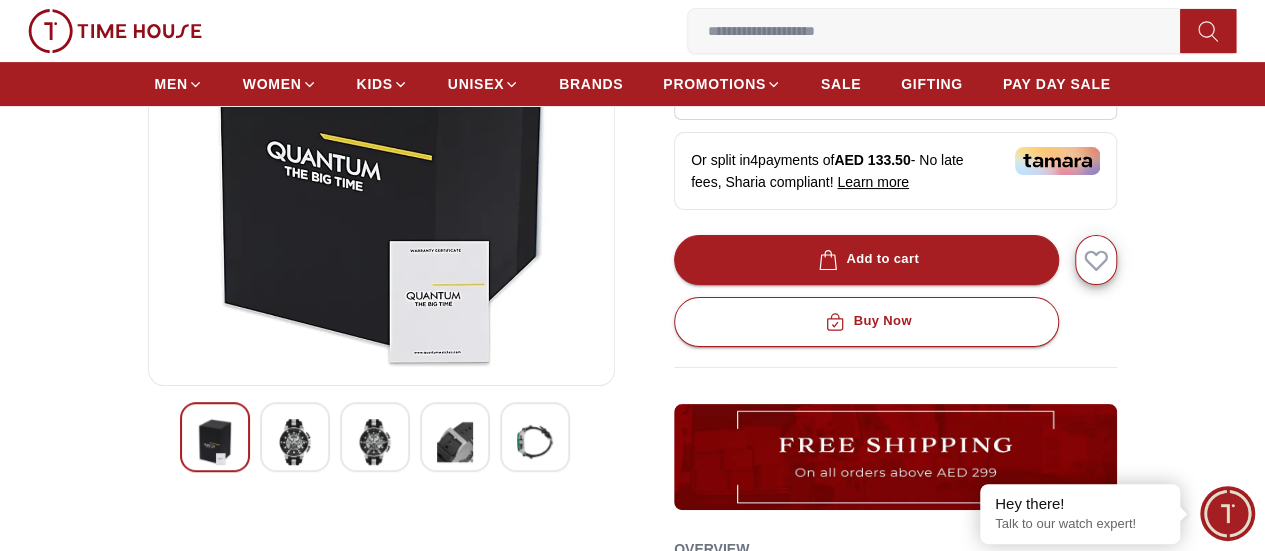 scroll, scrollTop: 359, scrollLeft: 0, axis: vertical 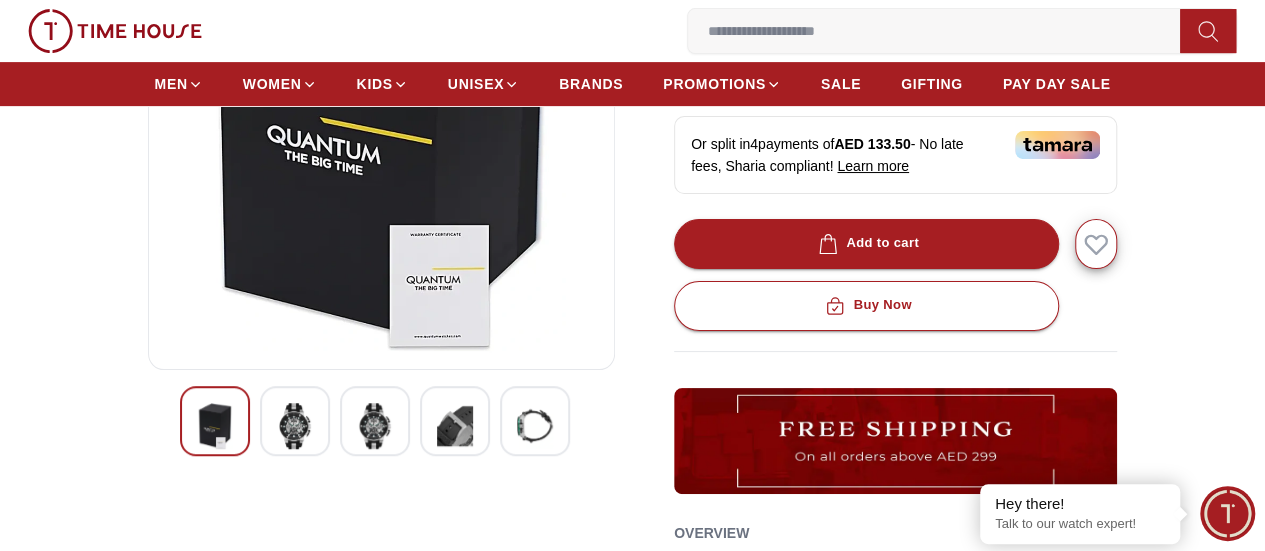 click at bounding box center [295, 426] 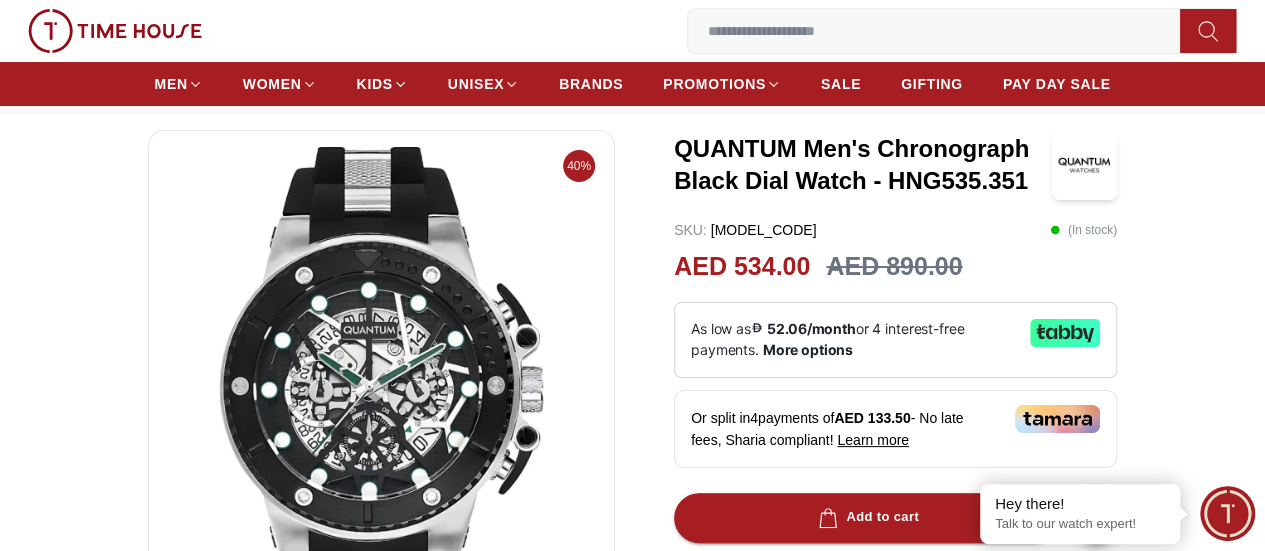 scroll, scrollTop: 0, scrollLeft: 0, axis: both 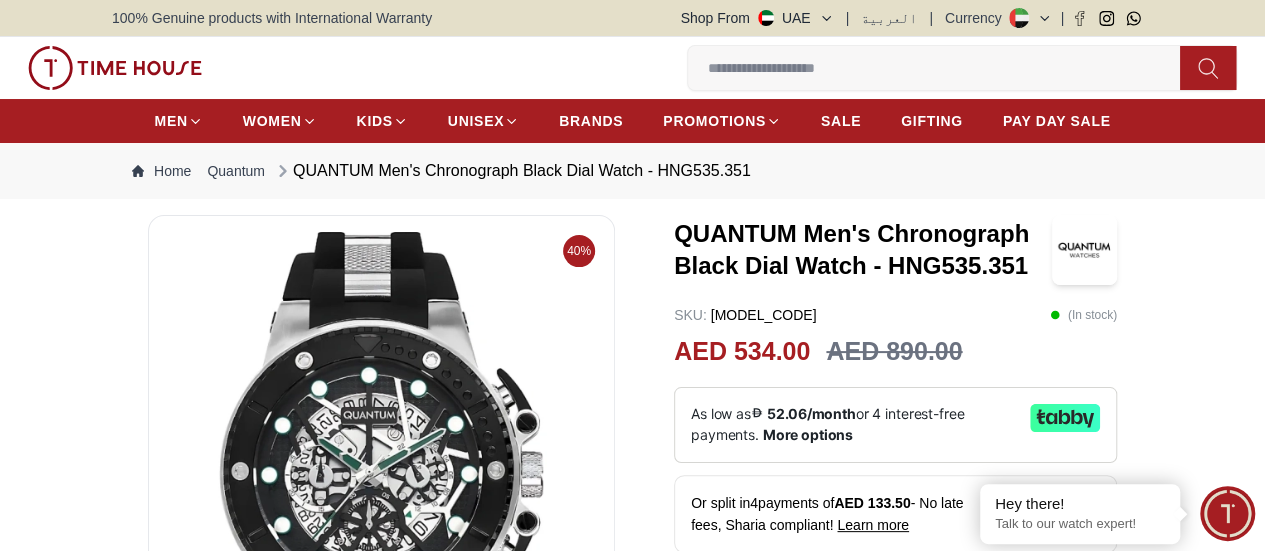 click at bounding box center (942, 68) 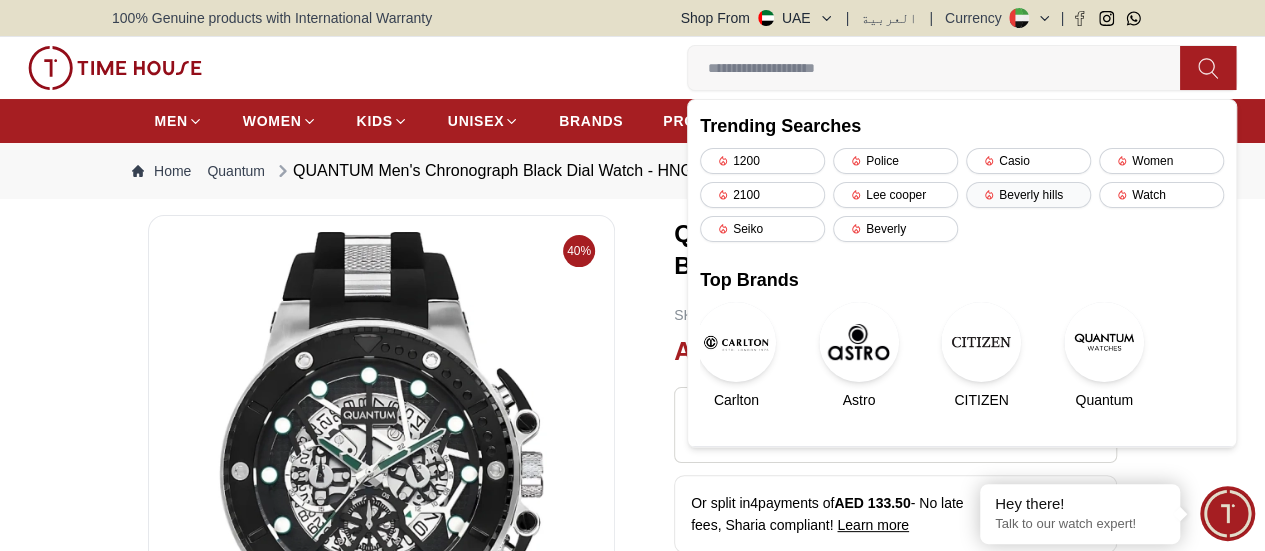 click on "Beverly hills" at bounding box center (1028, 195) 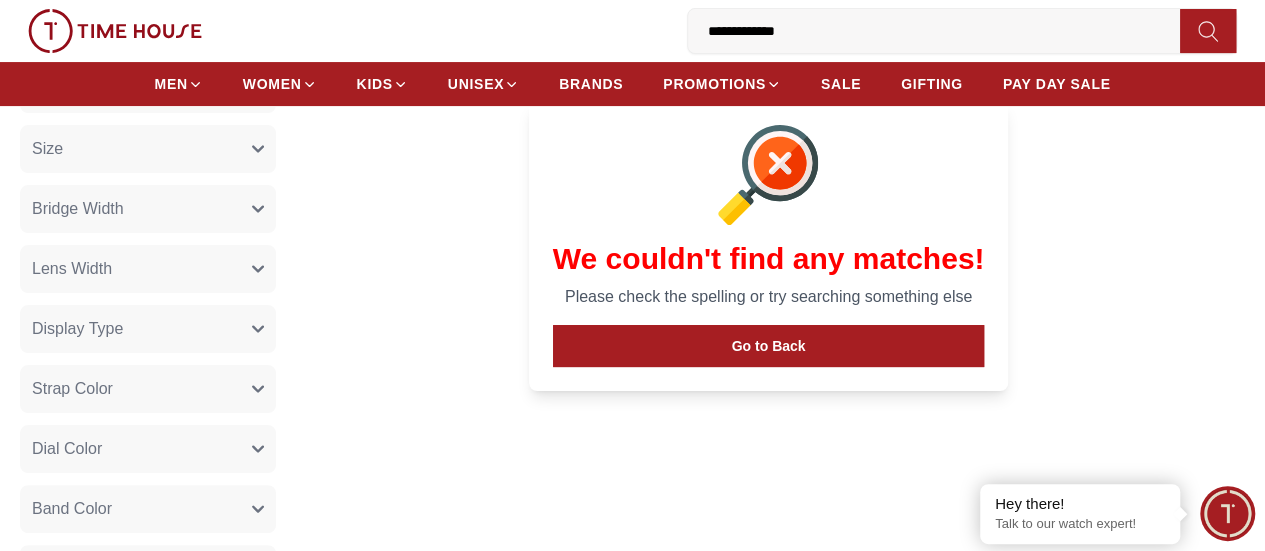 scroll, scrollTop: 0, scrollLeft: 0, axis: both 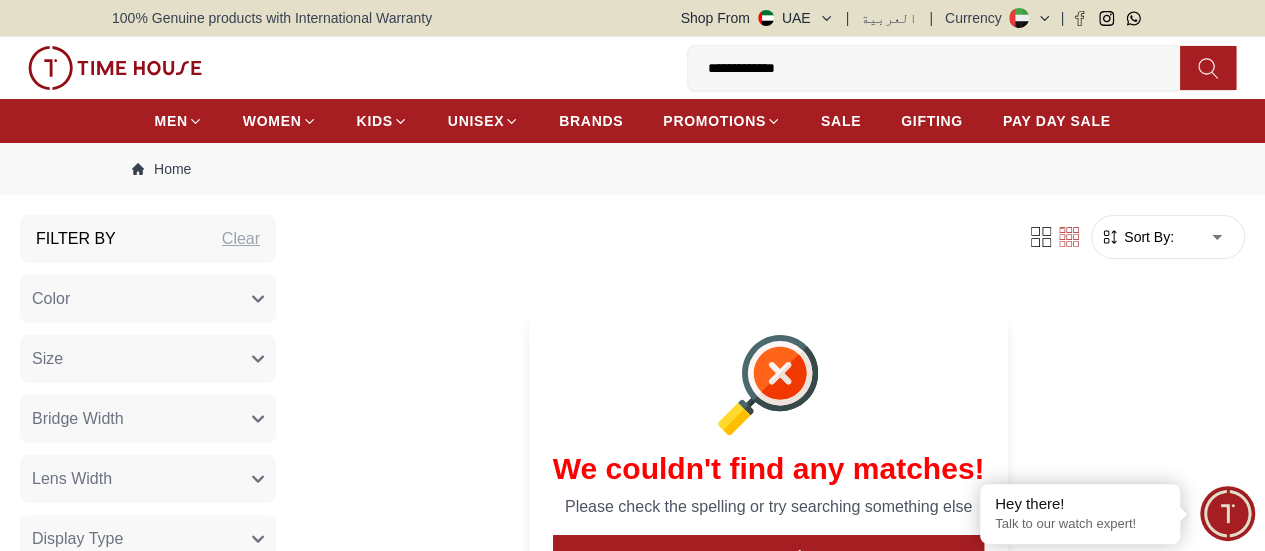click on "**********" at bounding box center [942, 68] 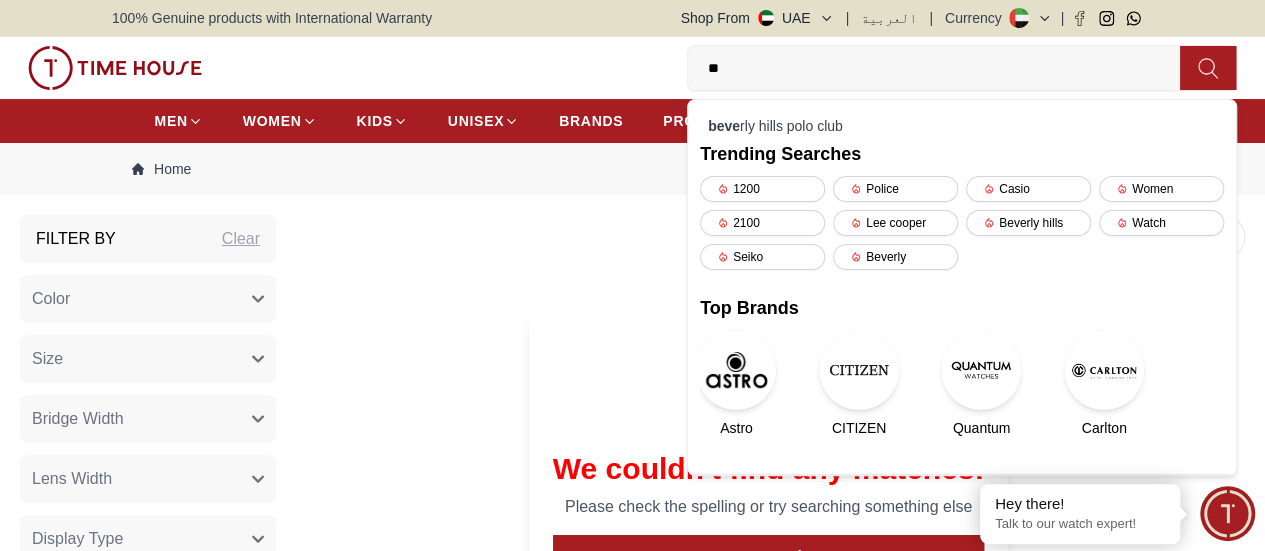 type on "*" 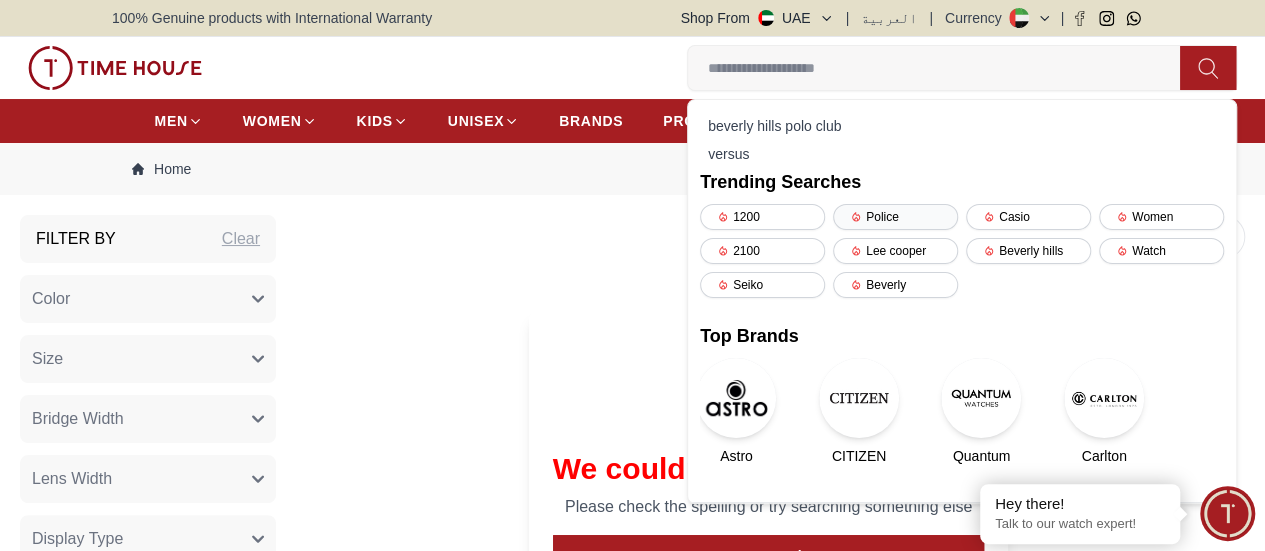 type 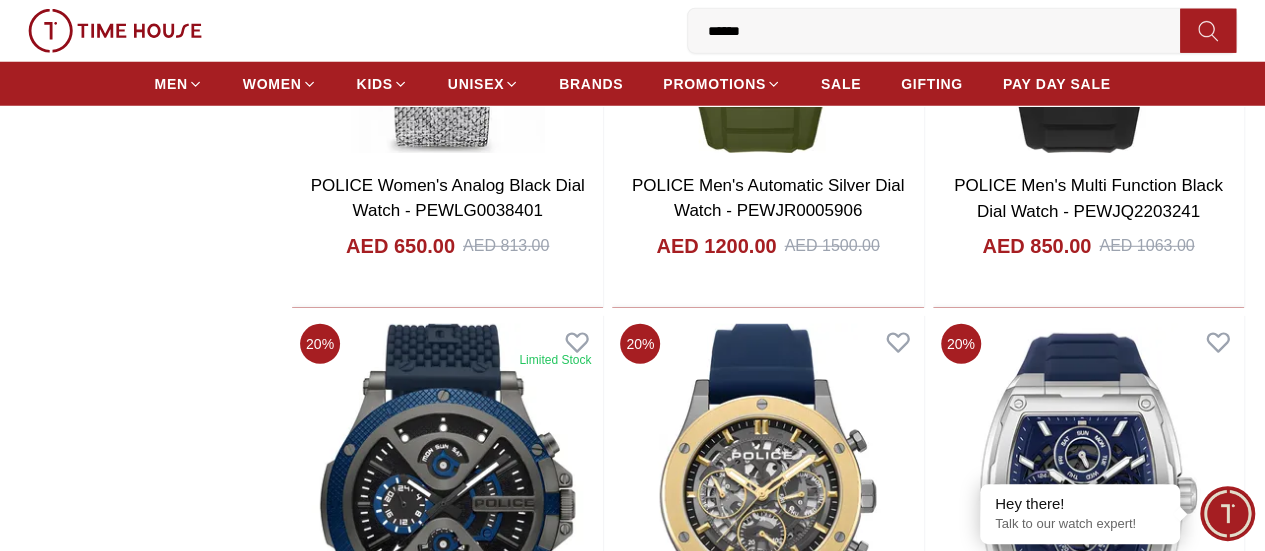 scroll, scrollTop: 2721, scrollLeft: 0, axis: vertical 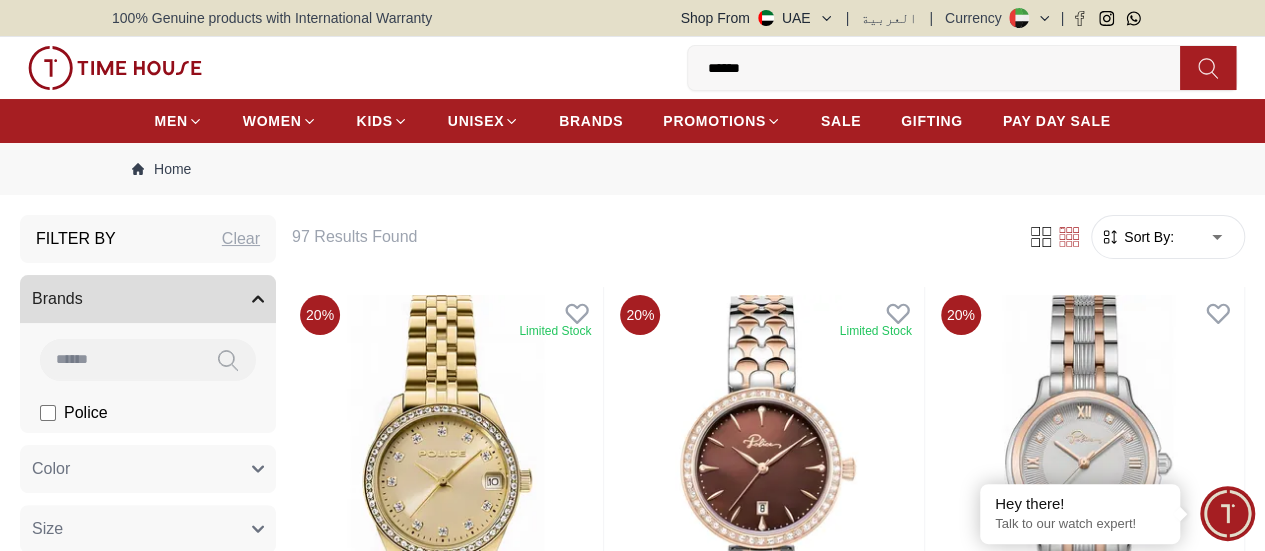 click on "******" at bounding box center (942, 68) 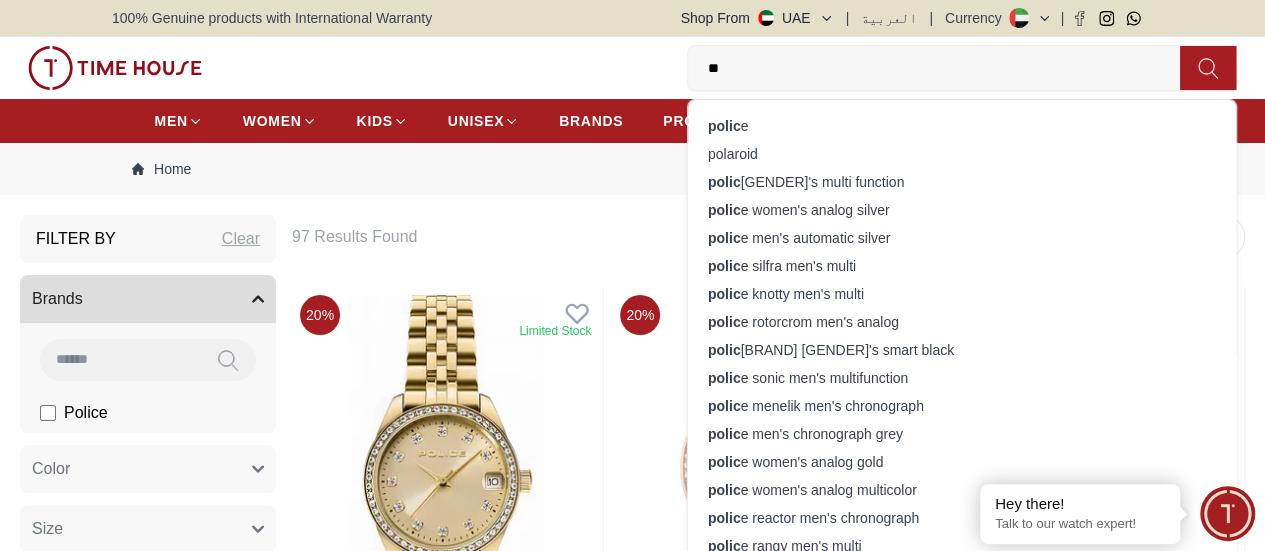 type on "*" 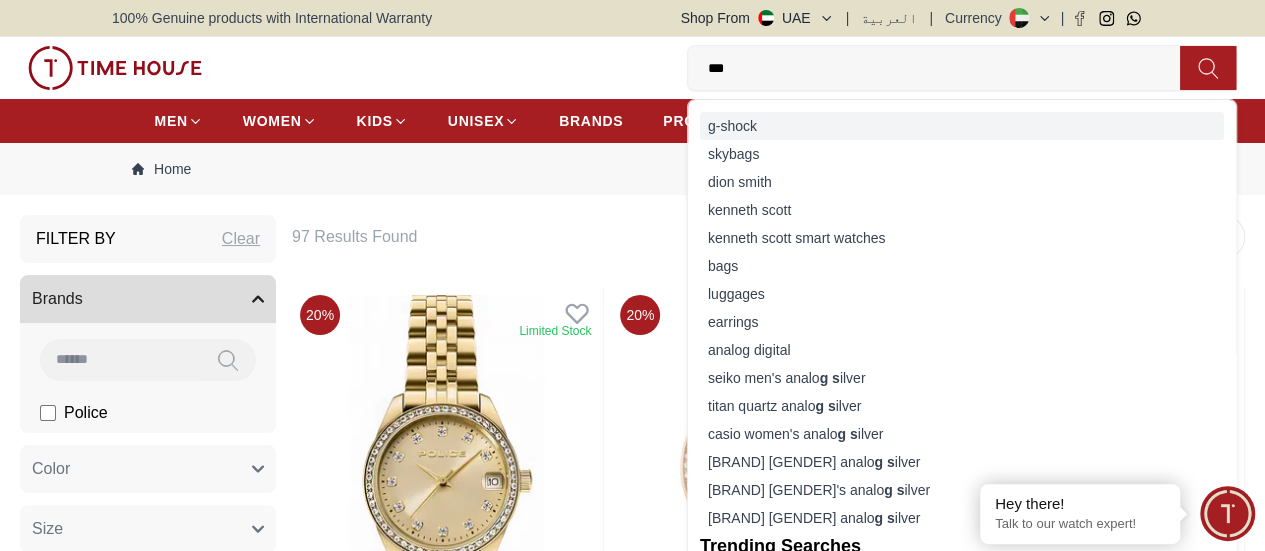 type on "***" 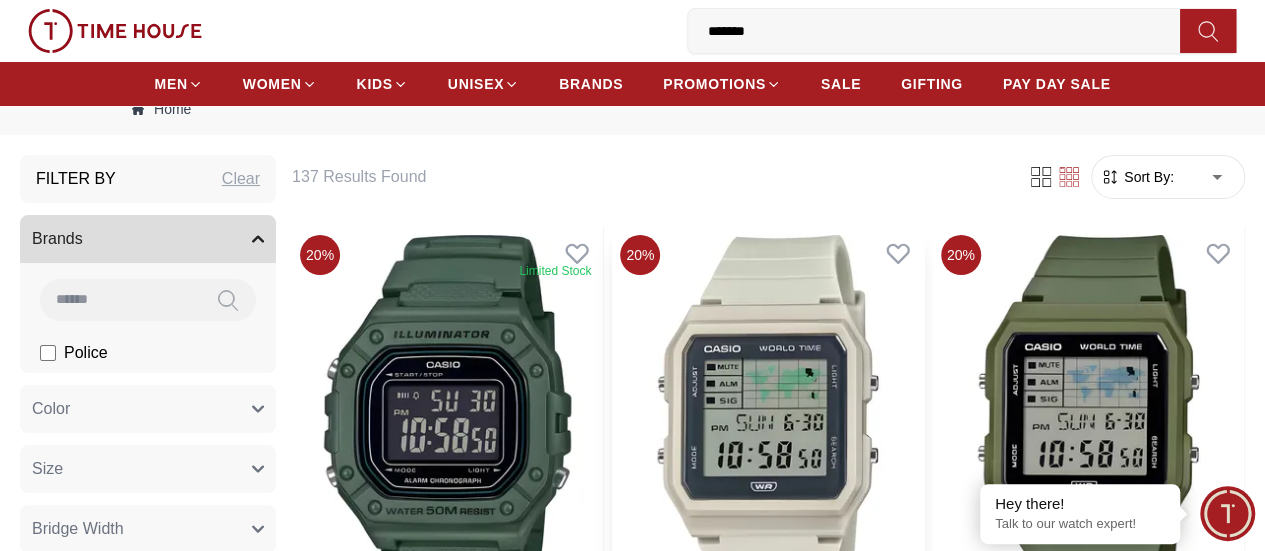 scroll, scrollTop: 0, scrollLeft: 0, axis: both 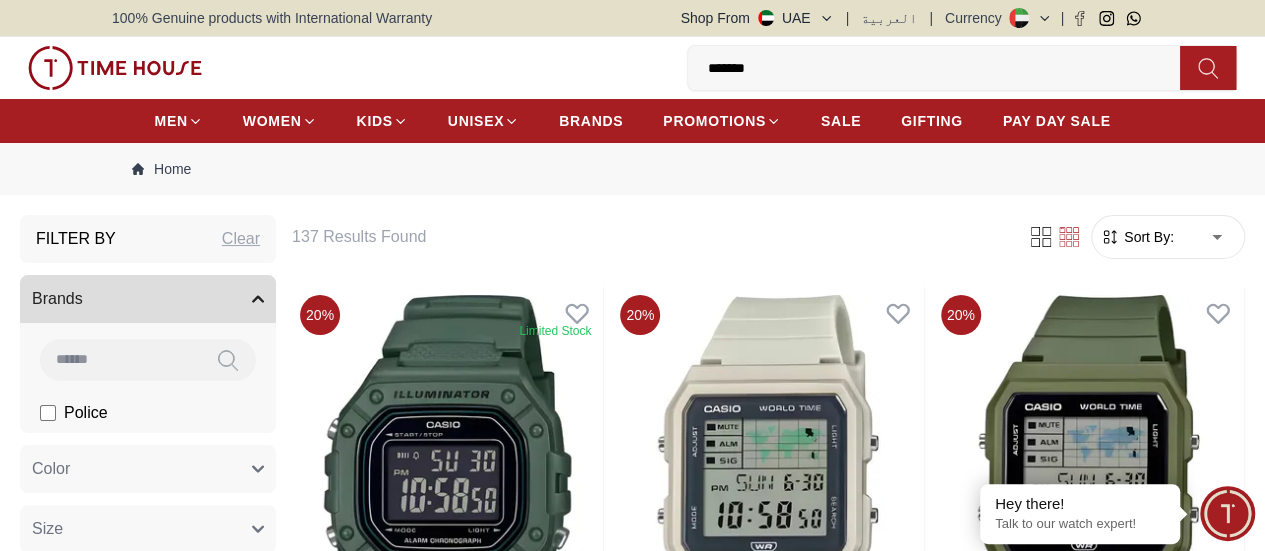 click on "*******" at bounding box center (942, 68) 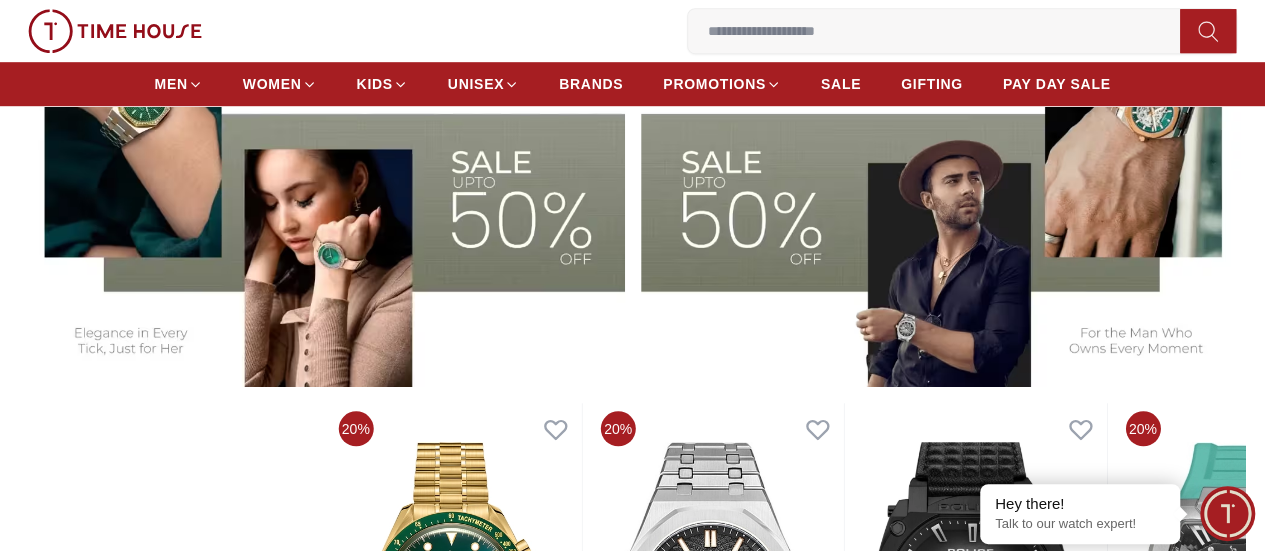 scroll, scrollTop: 708, scrollLeft: 0, axis: vertical 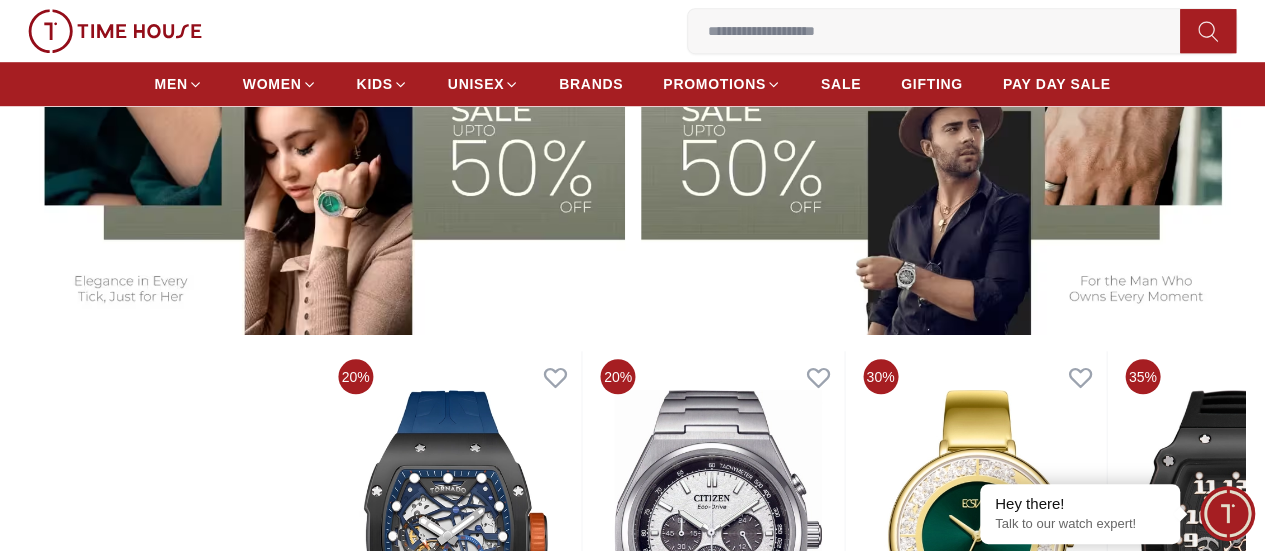 click at bounding box center (942, 31) 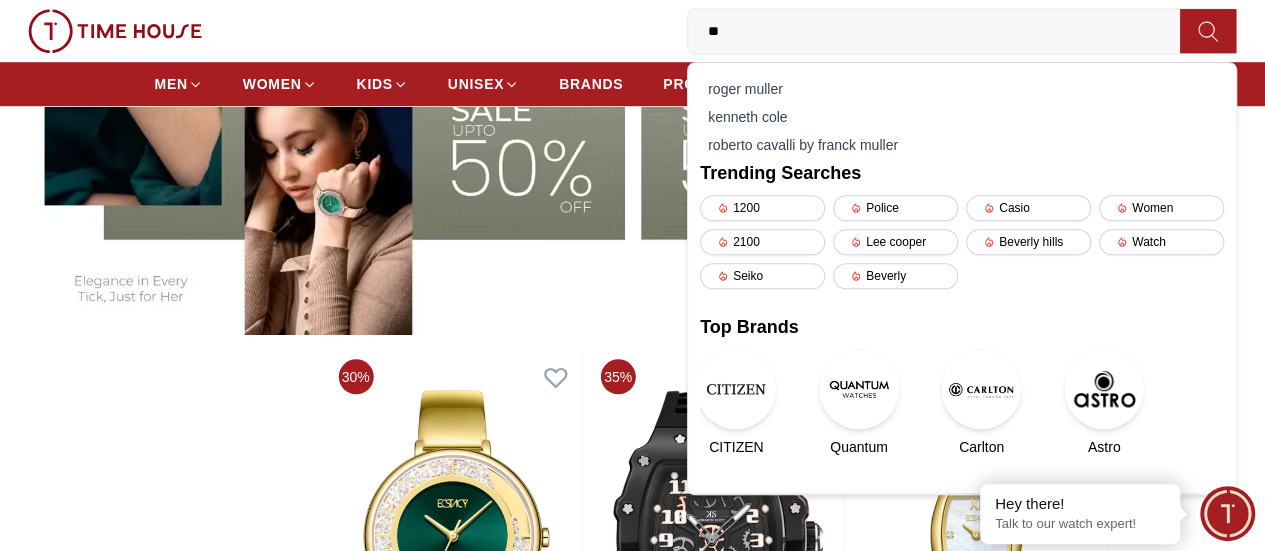 type on "*" 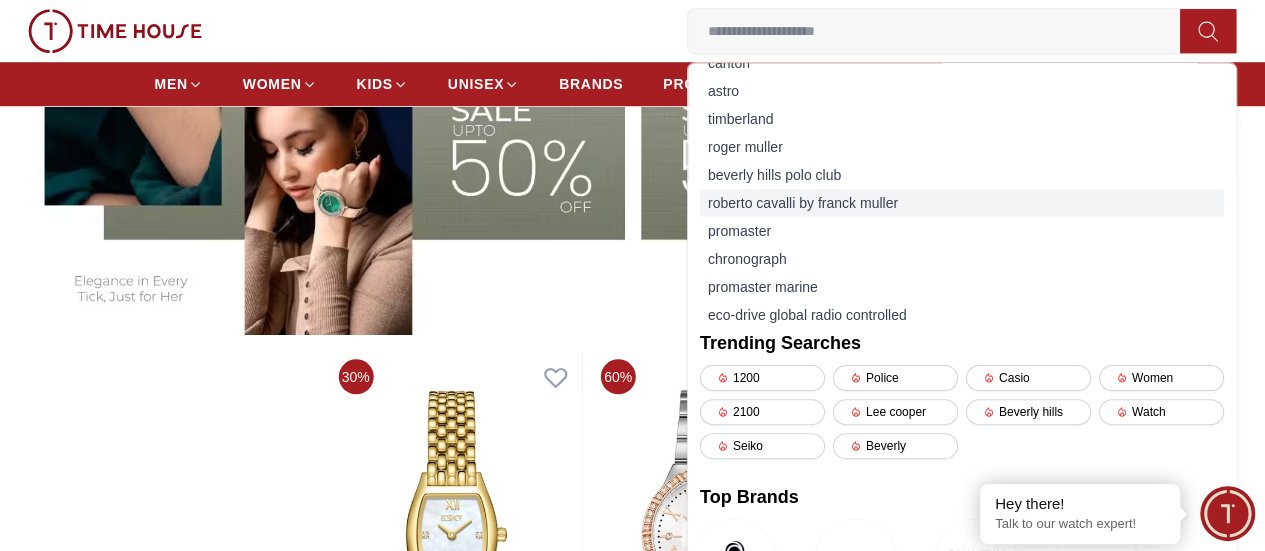 scroll, scrollTop: 0, scrollLeft: 0, axis: both 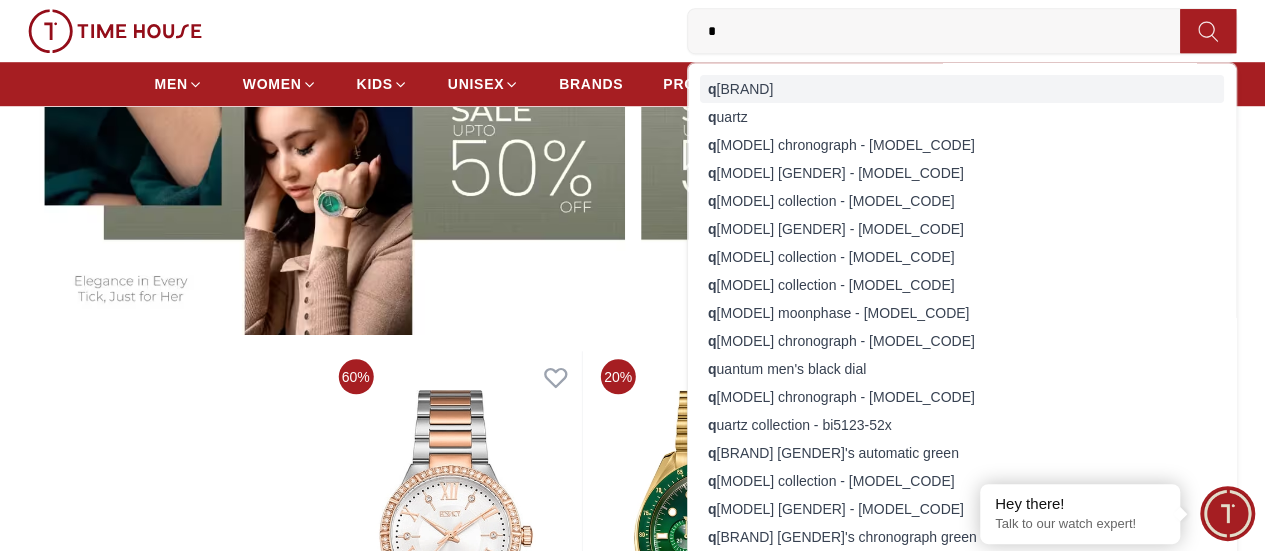 type on "*" 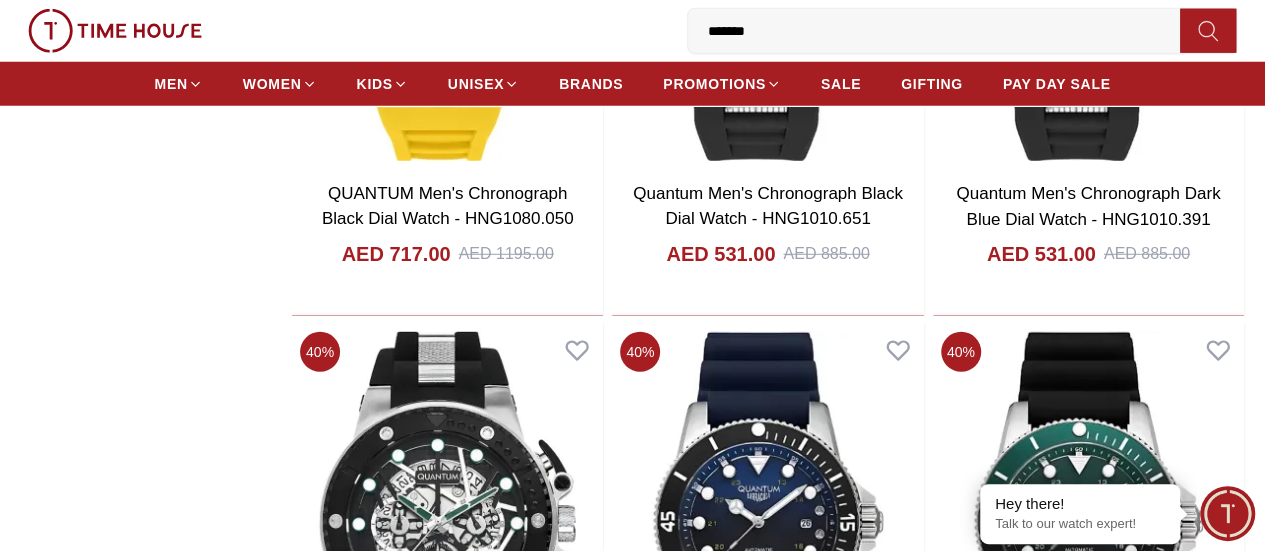 scroll, scrollTop: 2720, scrollLeft: 0, axis: vertical 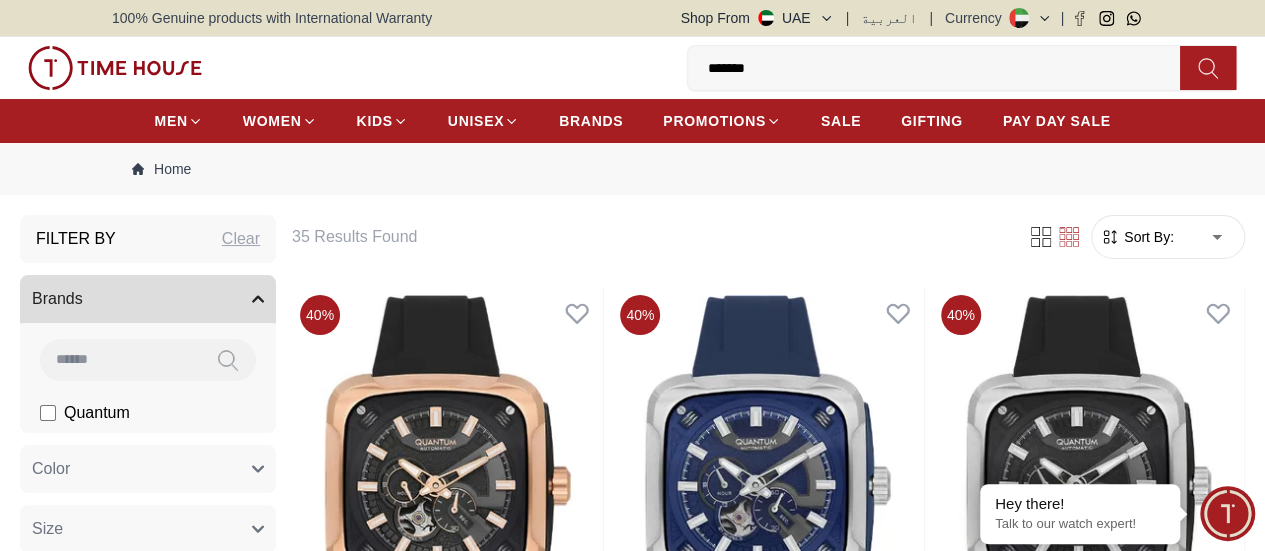 click at bounding box center [0, 0] 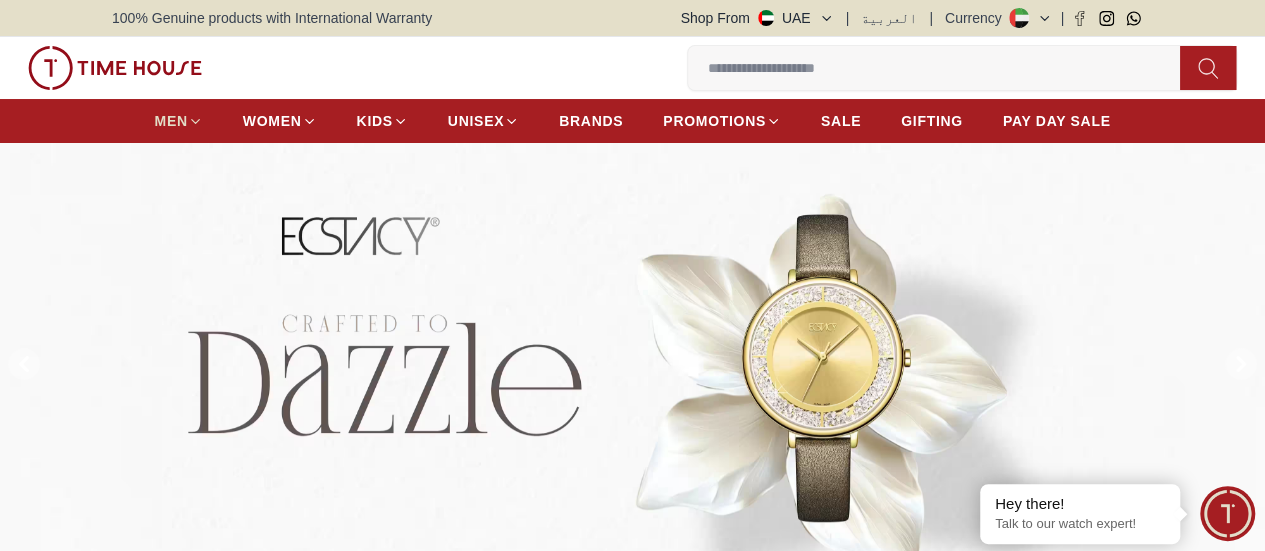 click on "MEN" at bounding box center [171, 121] 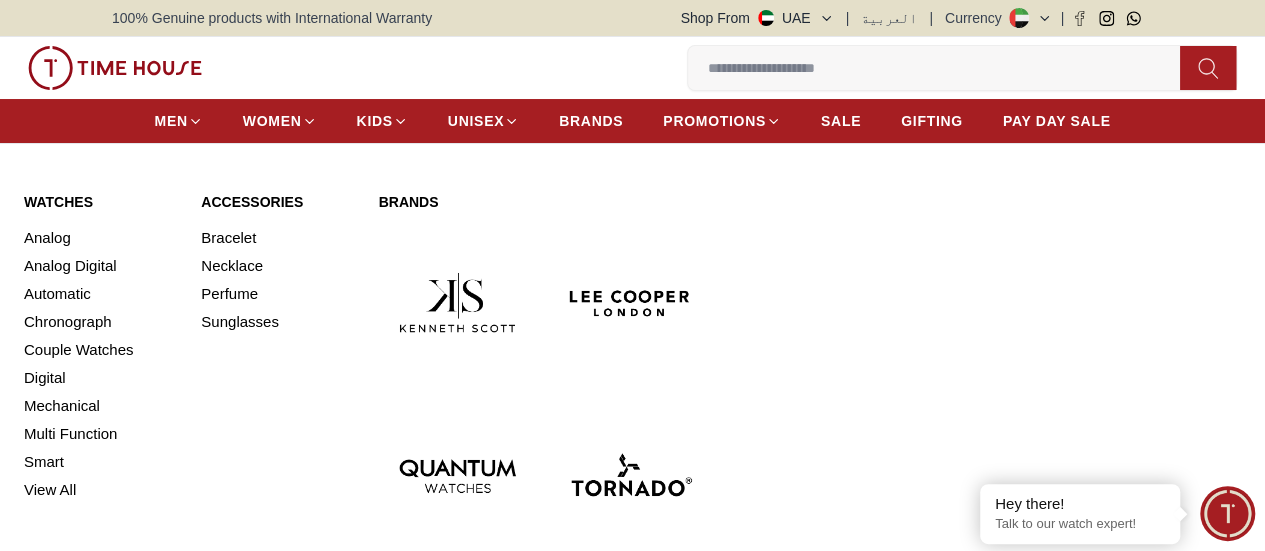 click at bounding box center (630, 475) 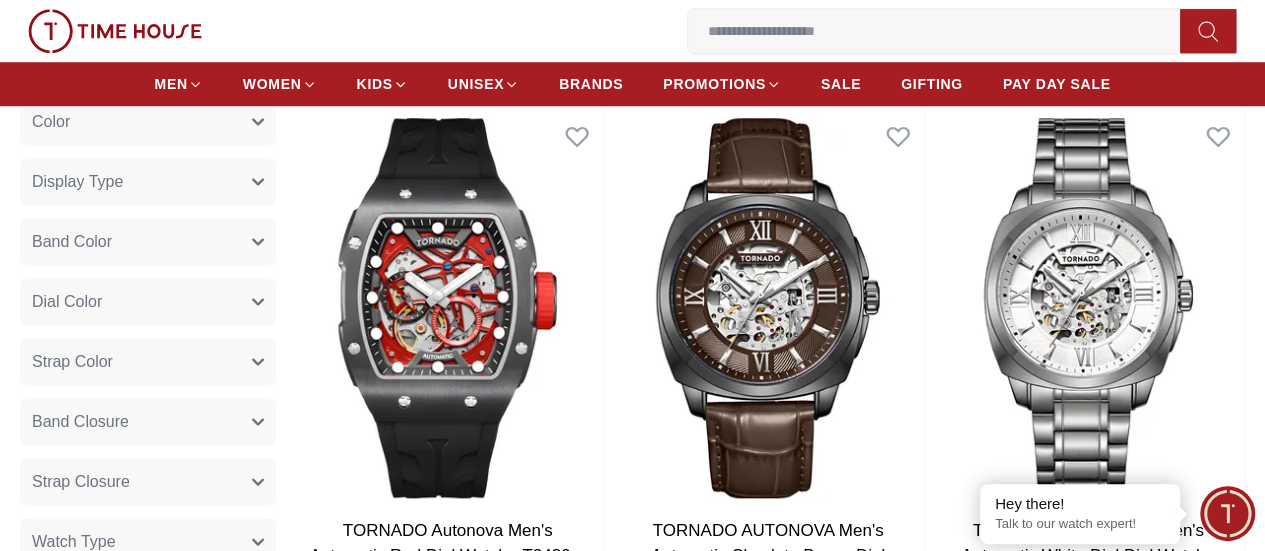 scroll, scrollTop: 853, scrollLeft: 0, axis: vertical 